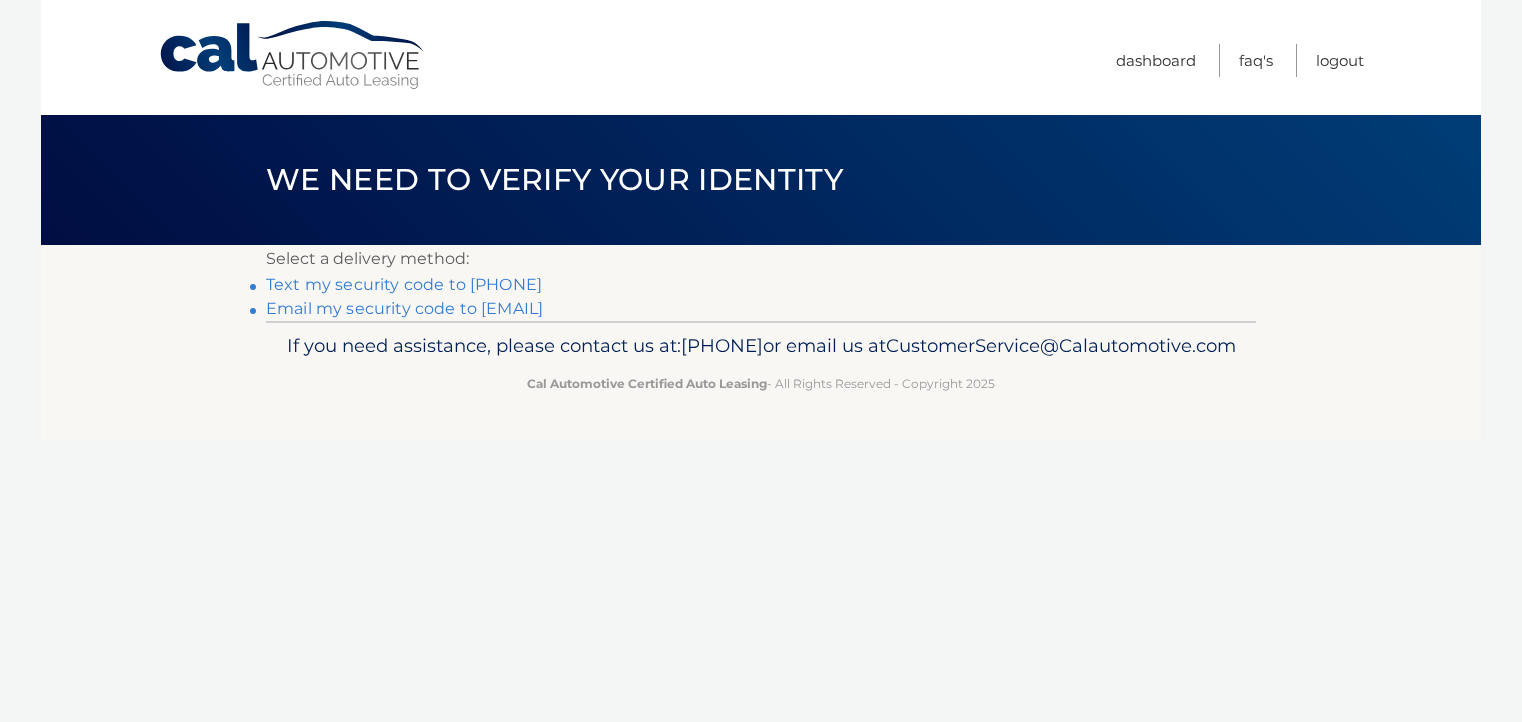 scroll, scrollTop: 0, scrollLeft: 0, axis: both 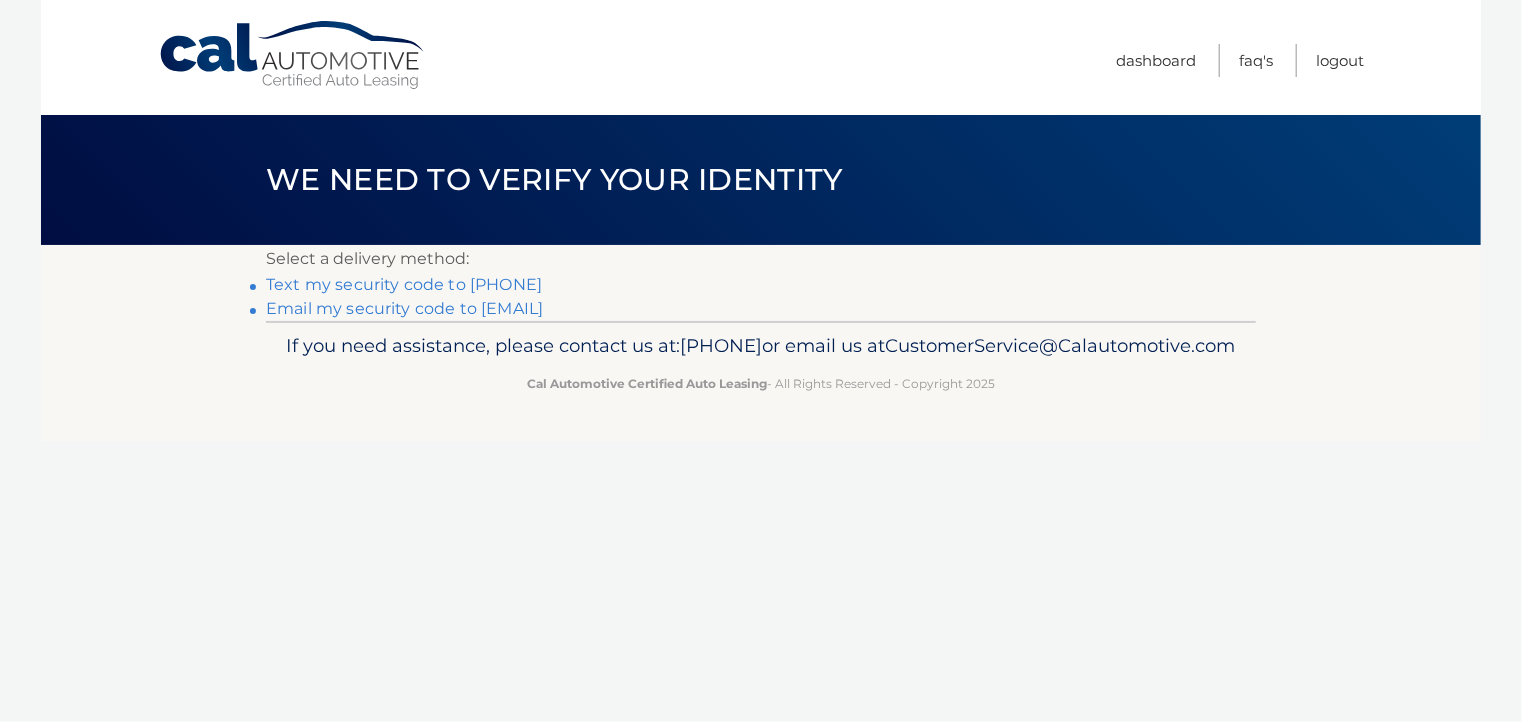 click on "Text my security code to xxx-xxx-1200" at bounding box center [404, 284] 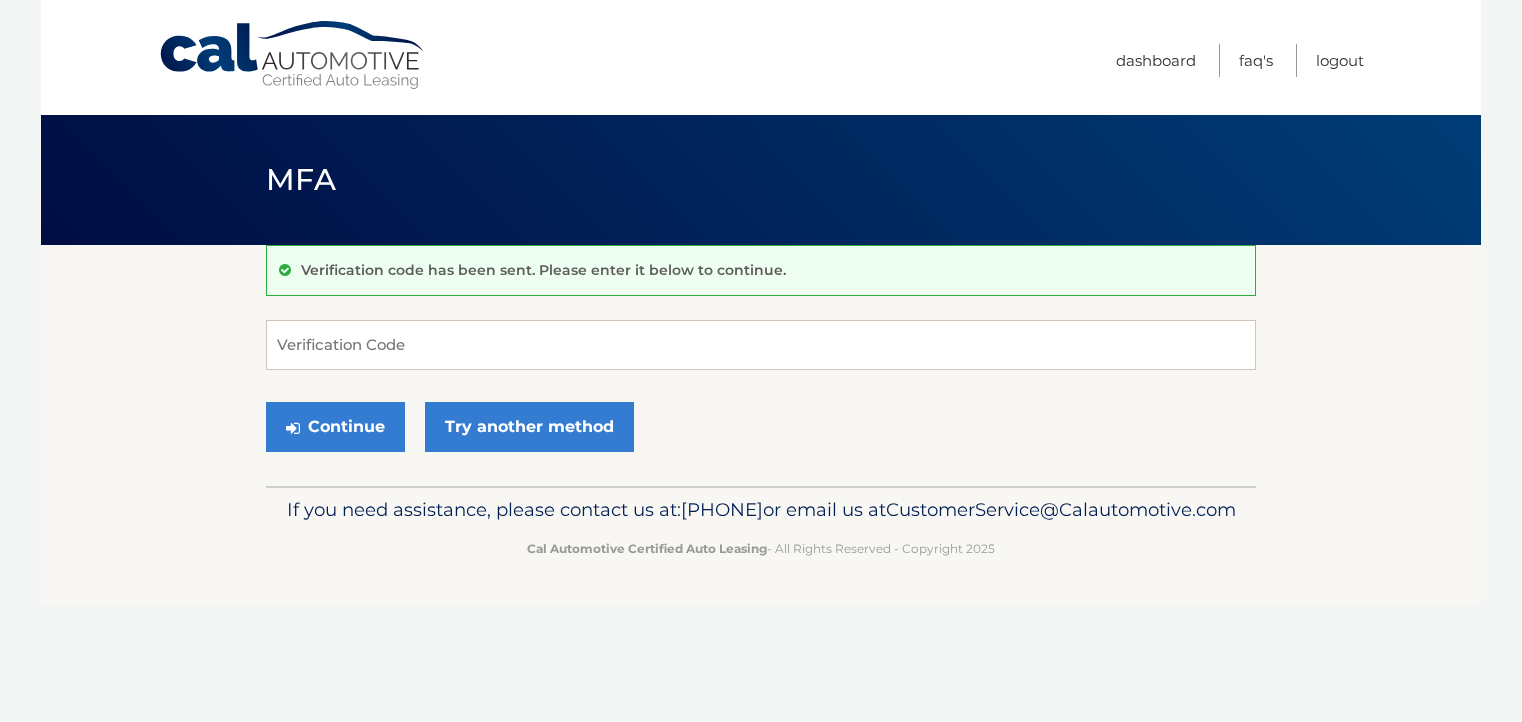 scroll, scrollTop: 0, scrollLeft: 0, axis: both 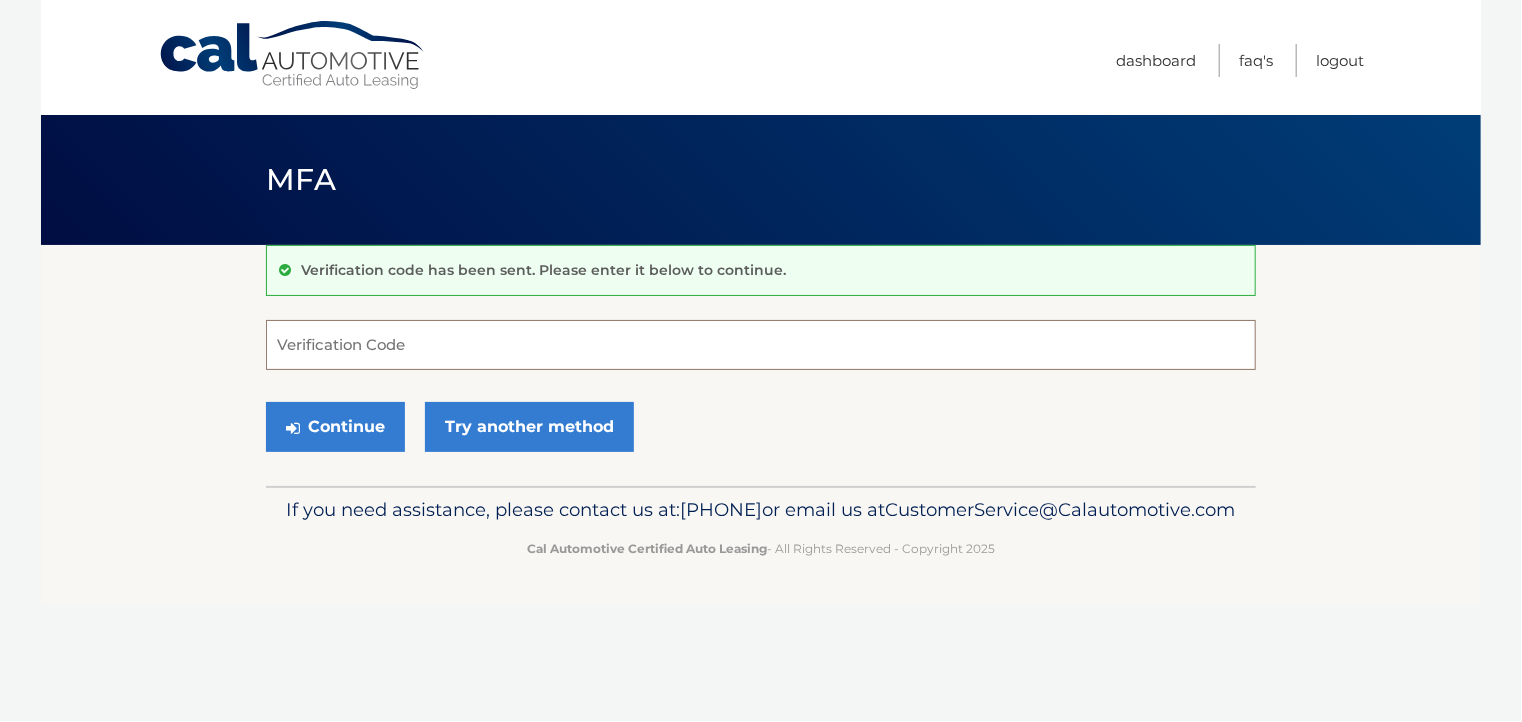 click on "Verification Code" at bounding box center [761, 345] 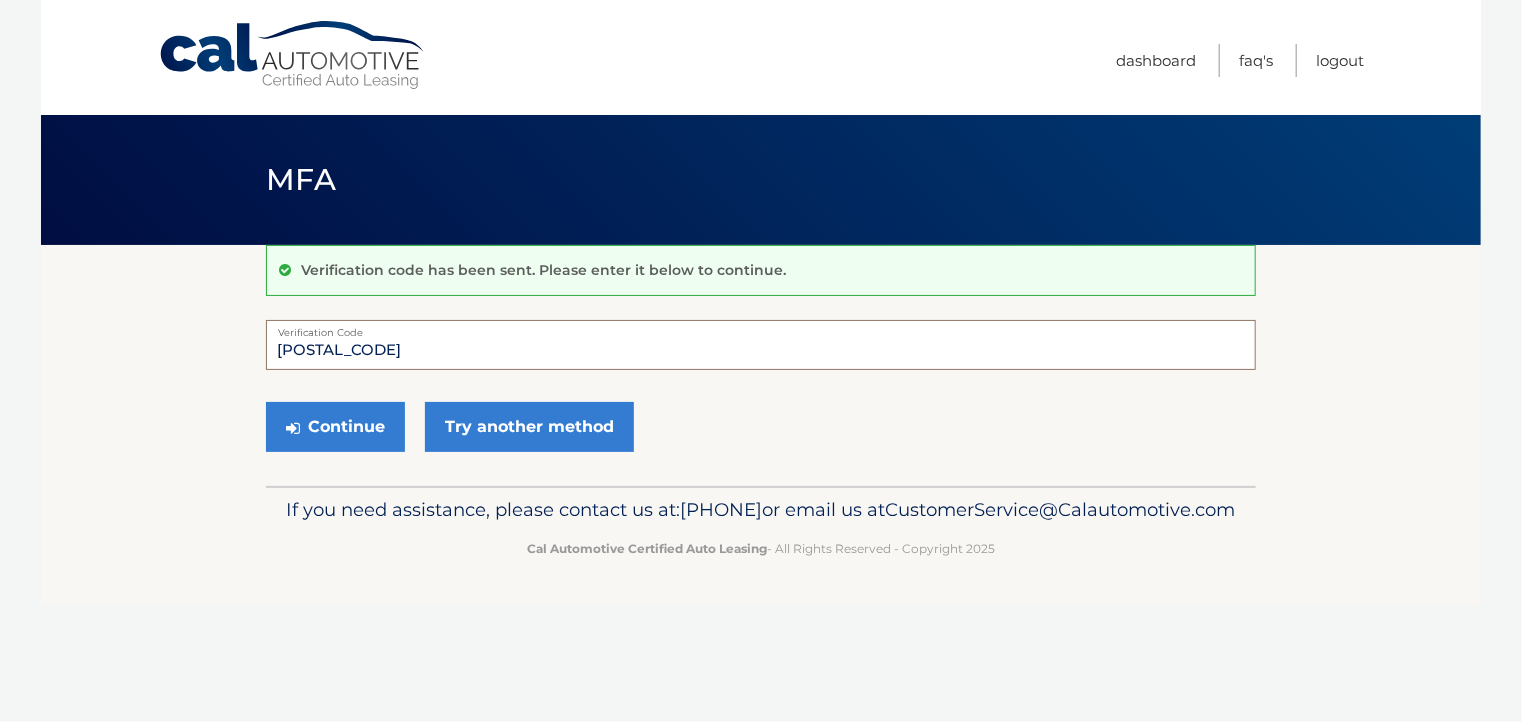 type on "[POSTAL_CODE]" 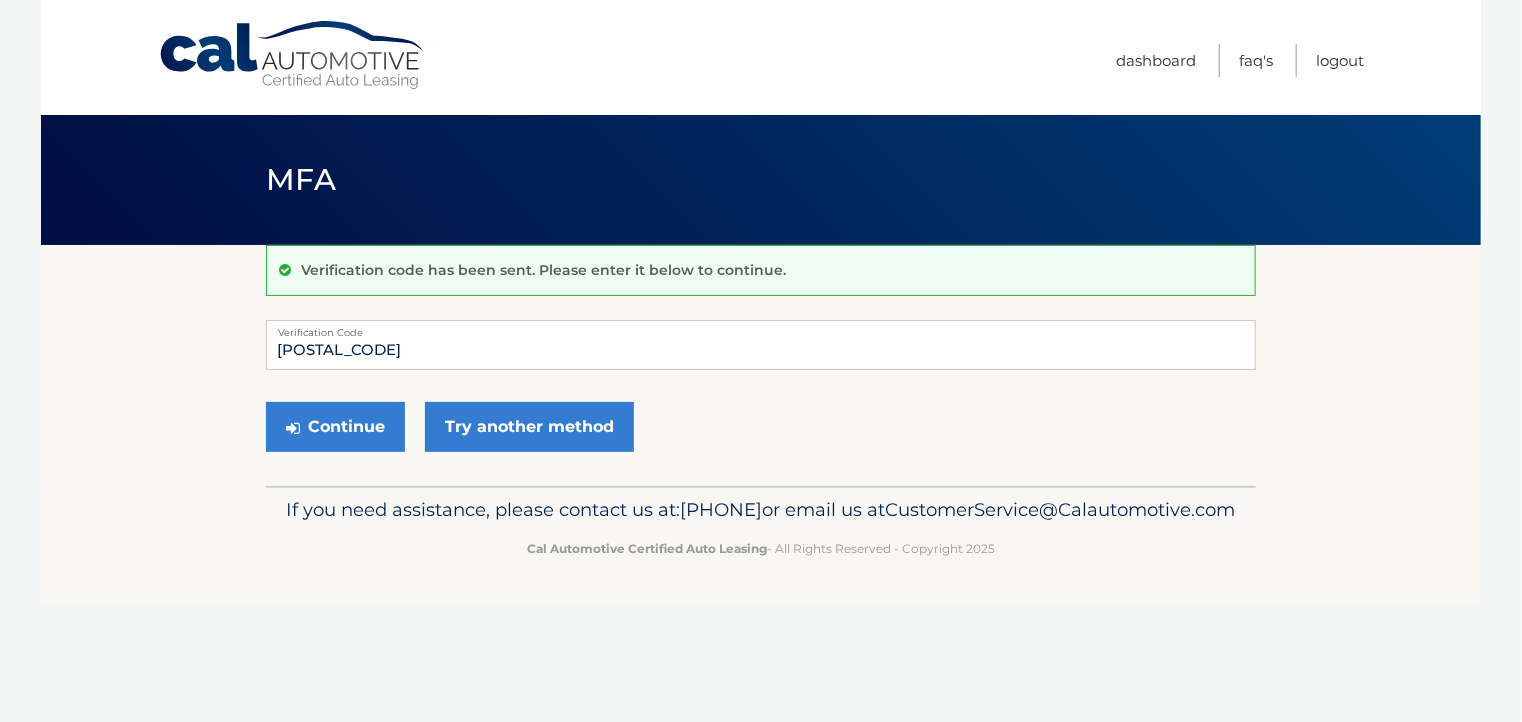 drag, startPoint x: 45, startPoint y: 424, endPoint x: 160, endPoint y: 416, distance: 115.27792 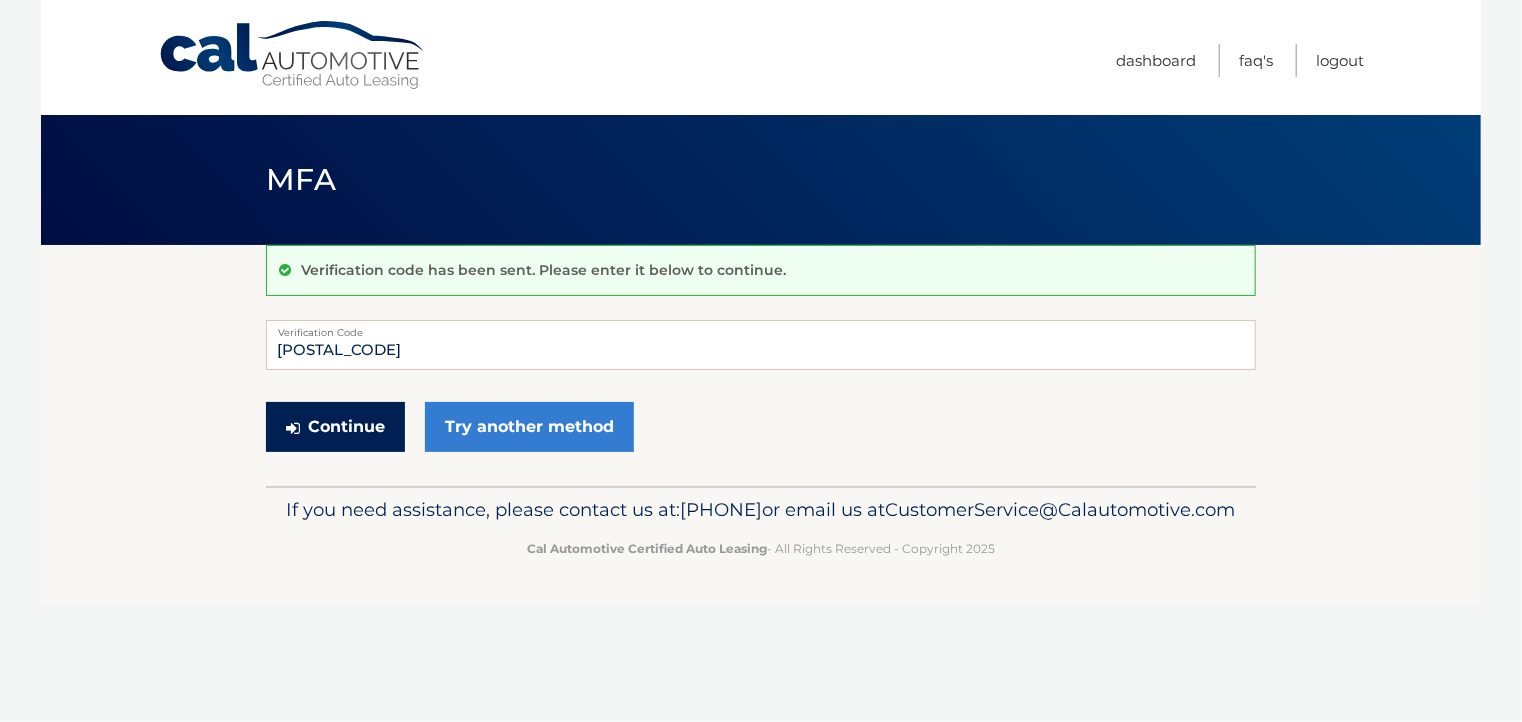 click on "Continue" at bounding box center [335, 427] 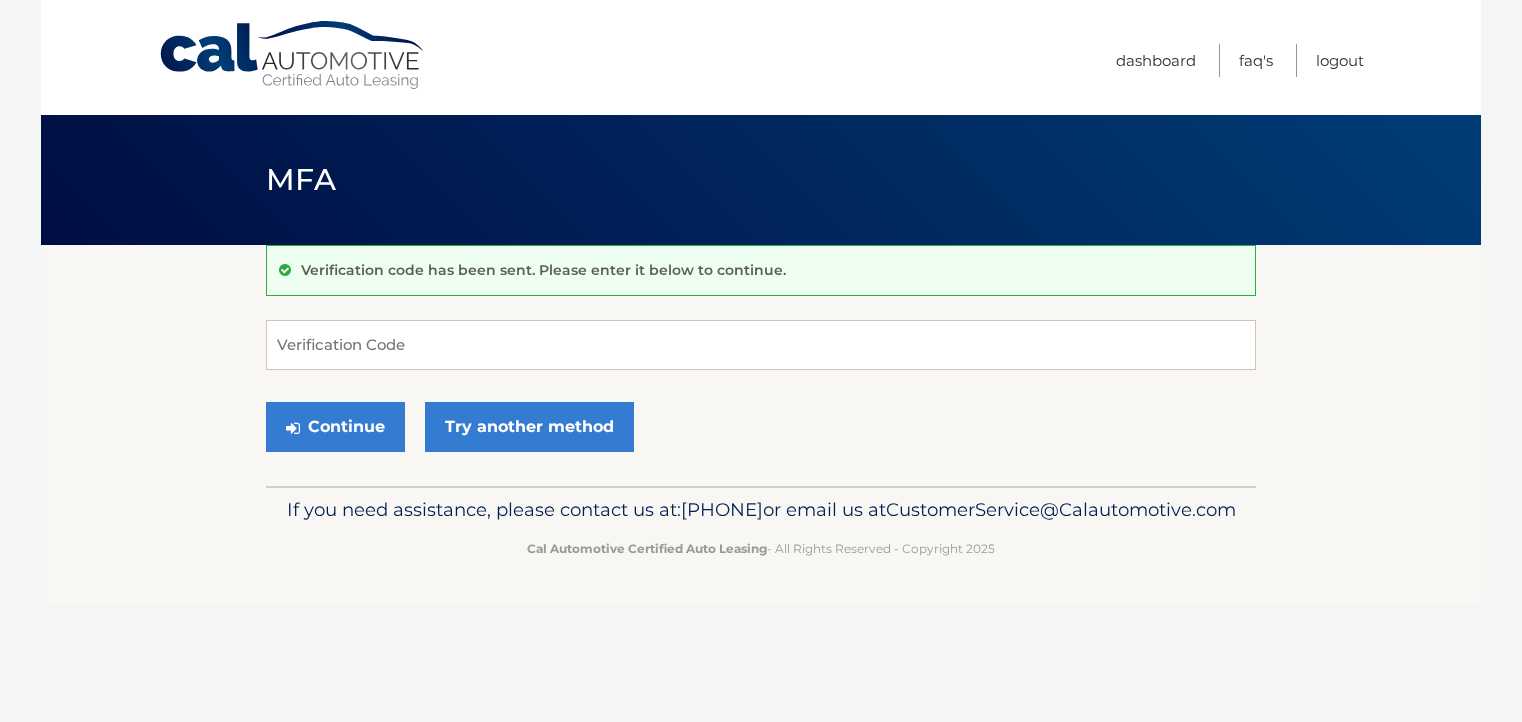 scroll, scrollTop: 0, scrollLeft: 0, axis: both 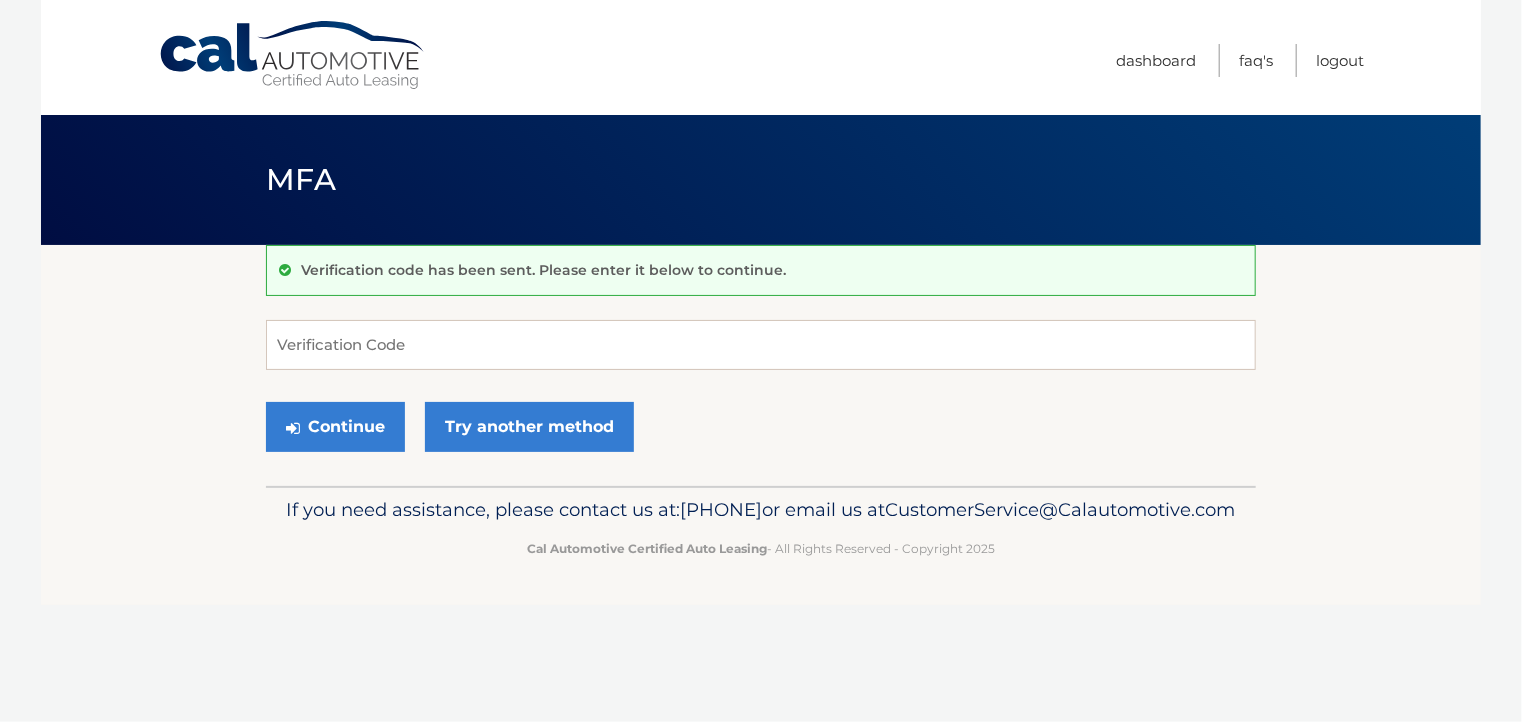 drag, startPoint x: 256, startPoint y: 198, endPoint x: 278, endPoint y: 192, distance: 22.803509 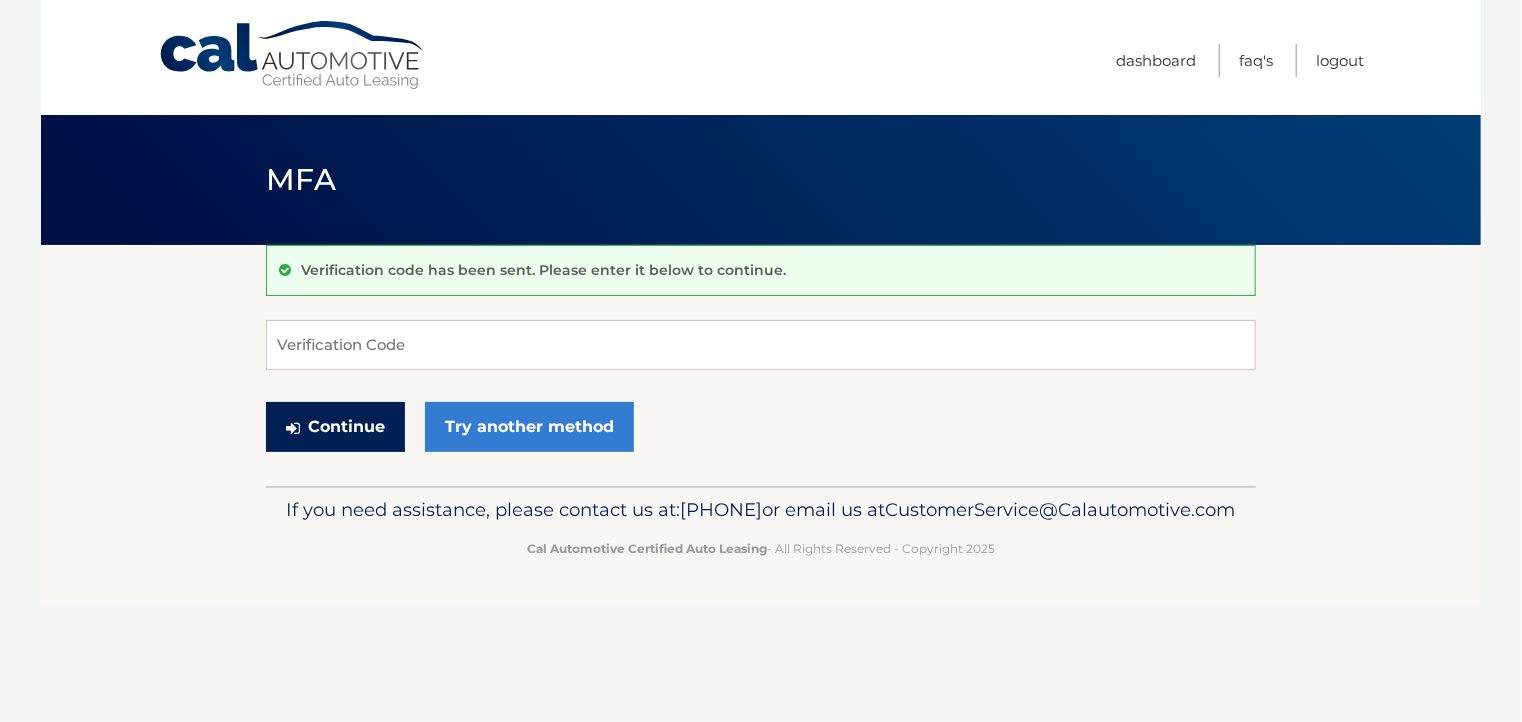 click on "Continue" at bounding box center (335, 427) 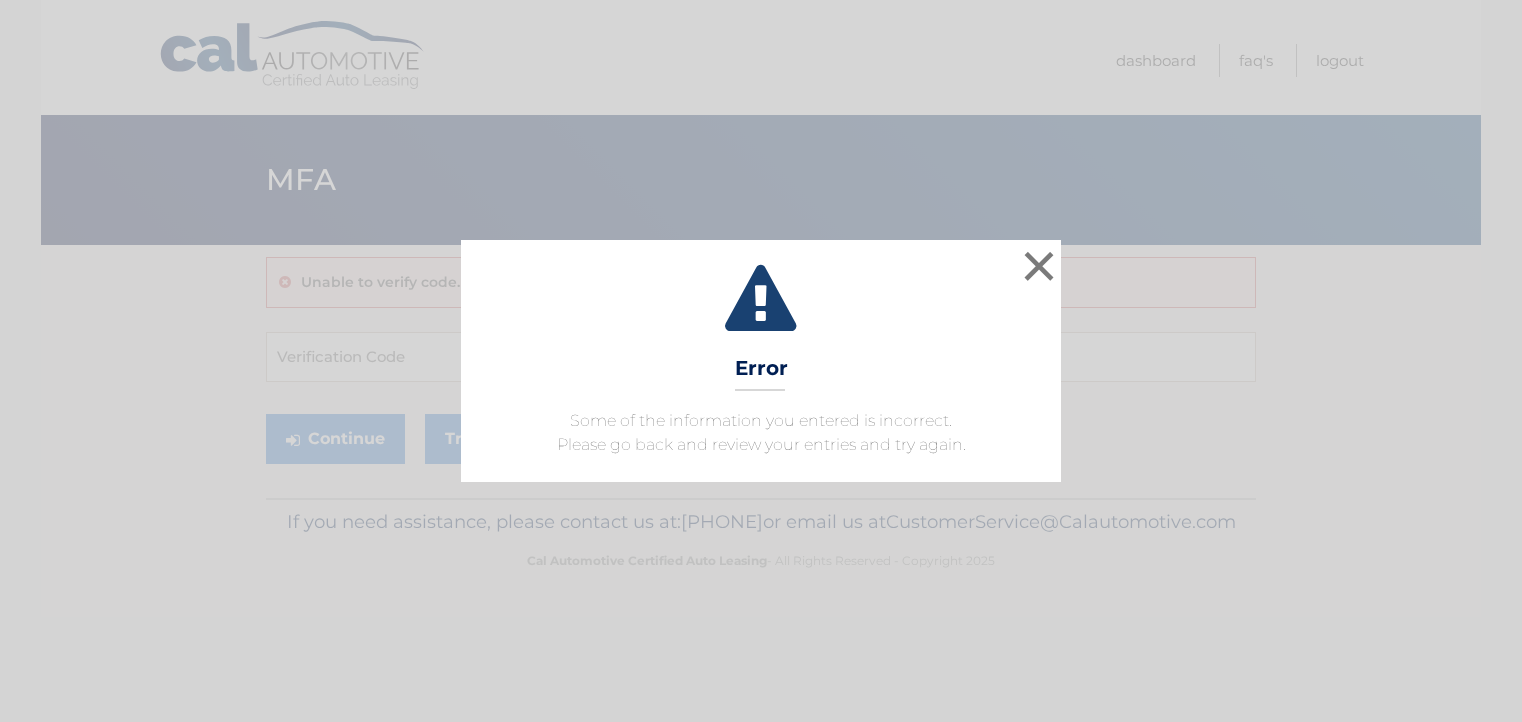 scroll, scrollTop: 0, scrollLeft: 0, axis: both 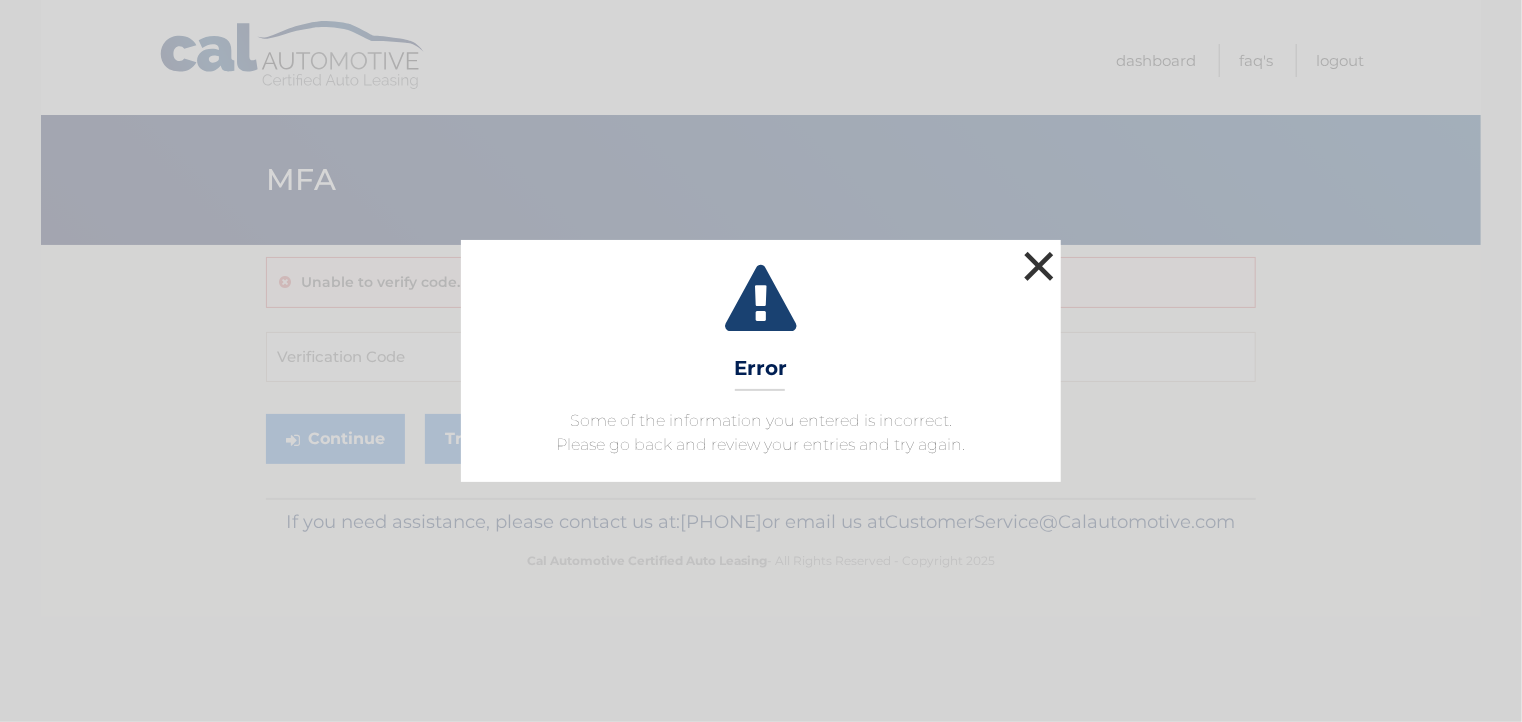 drag, startPoint x: 1013, startPoint y: 256, endPoint x: 1034, endPoint y: 254, distance: 21.095022 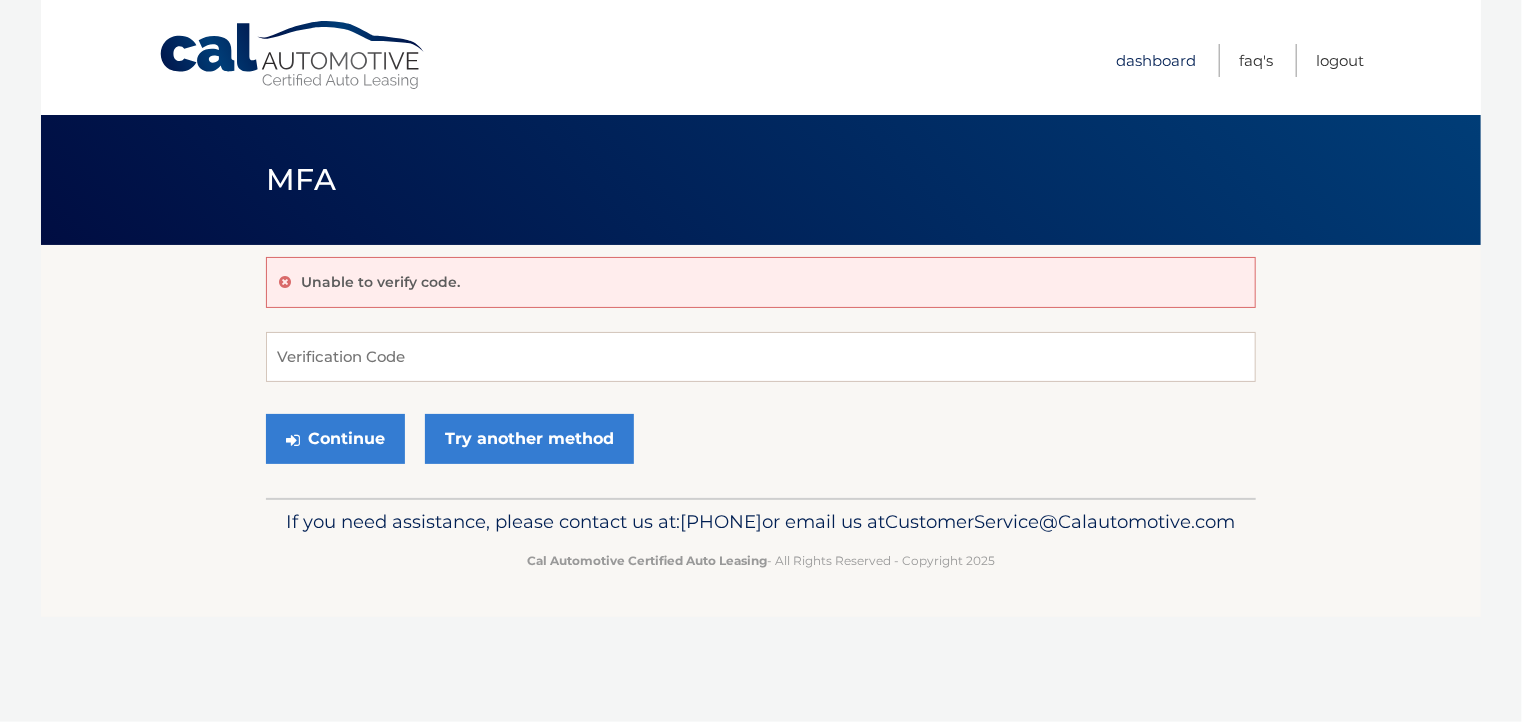 click on "Dashboard" at bounding box center (1156, 60) 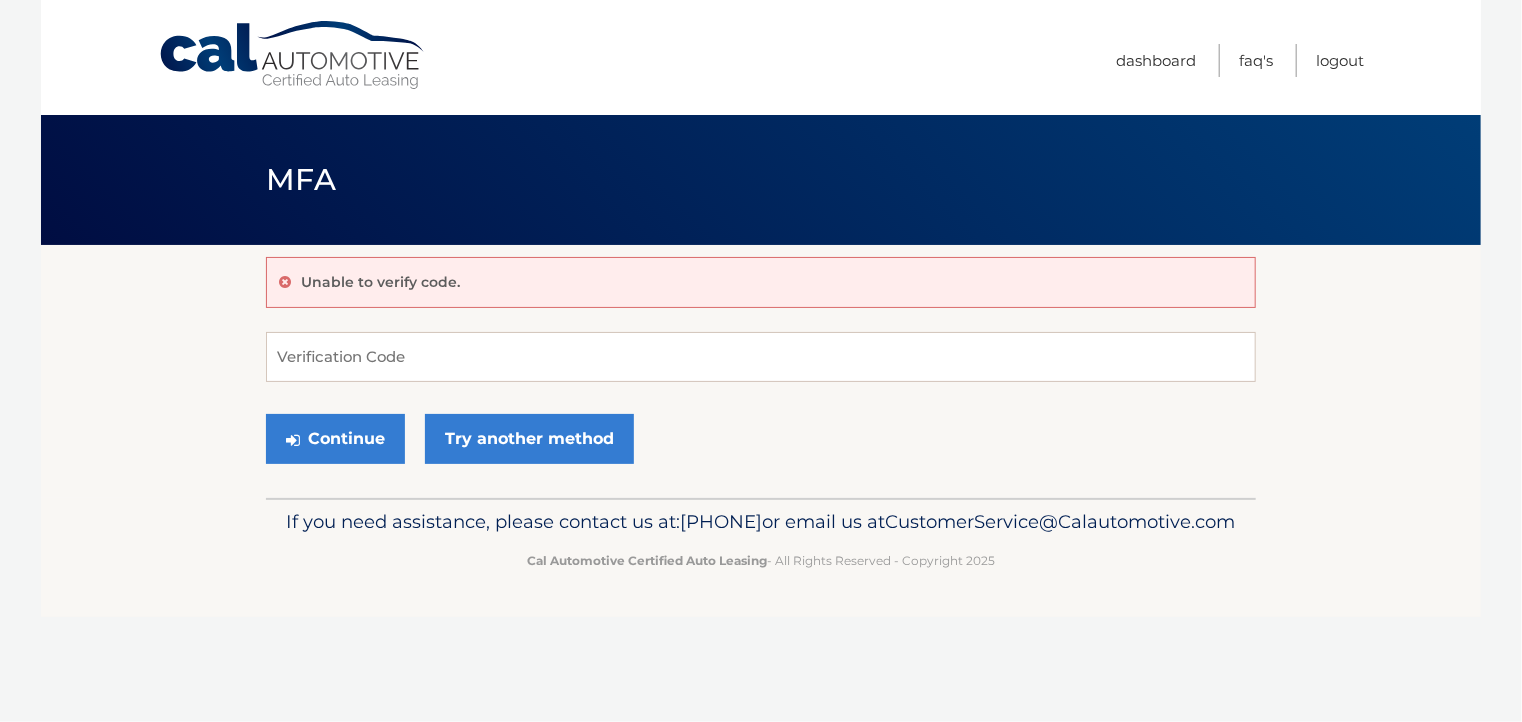click on "Cal Automotive" at bounding box center (293, 55) 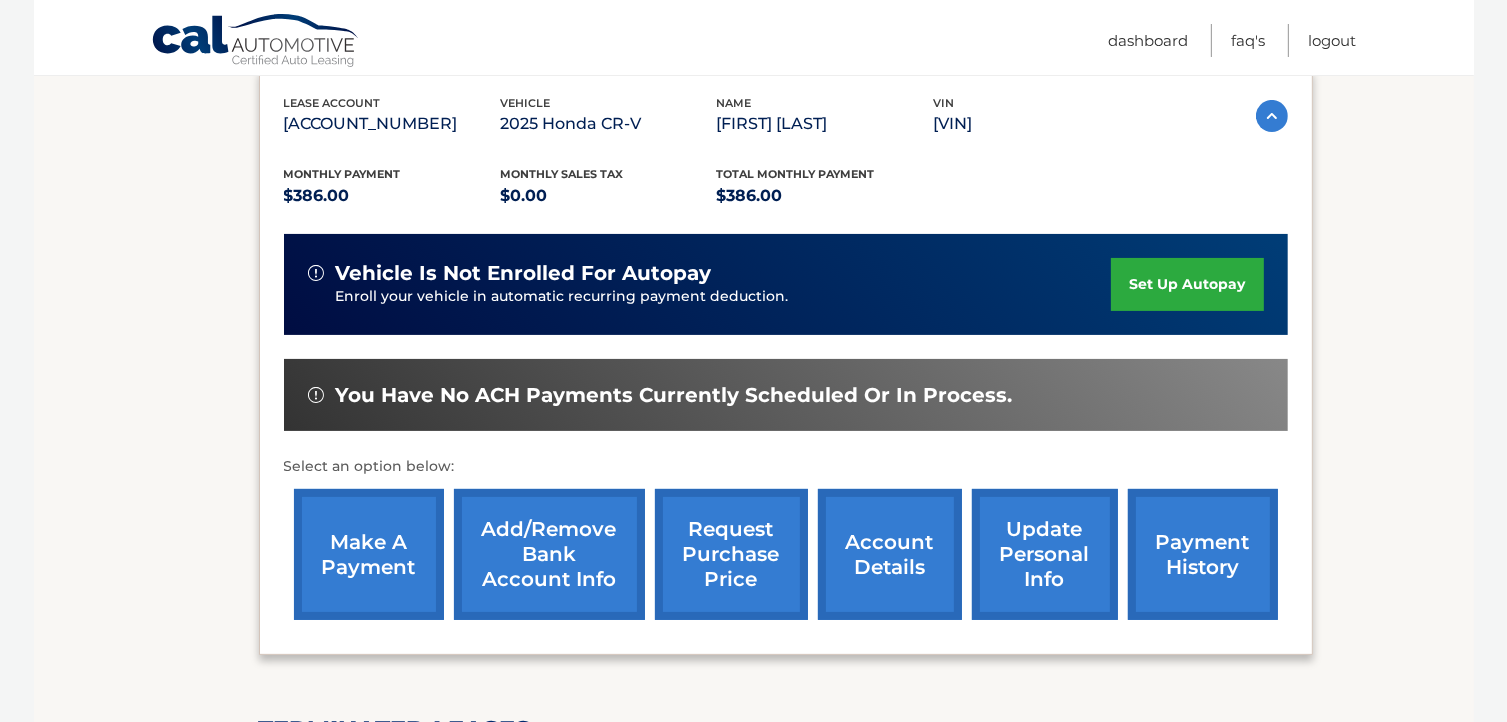 scroll, scrollTop: 400, scrollLeft: 0, axis: vertical 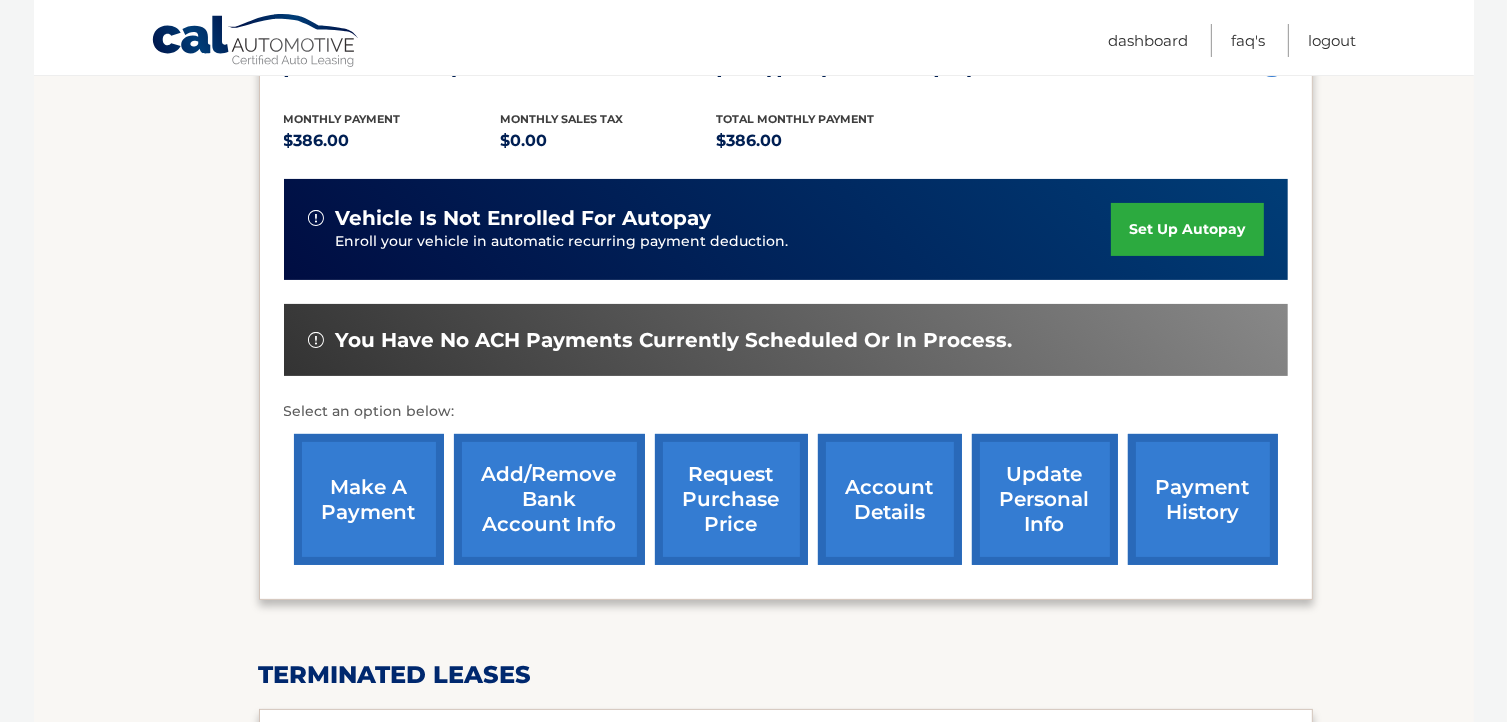 click on "make a payment" at bounding box center (369, 499) 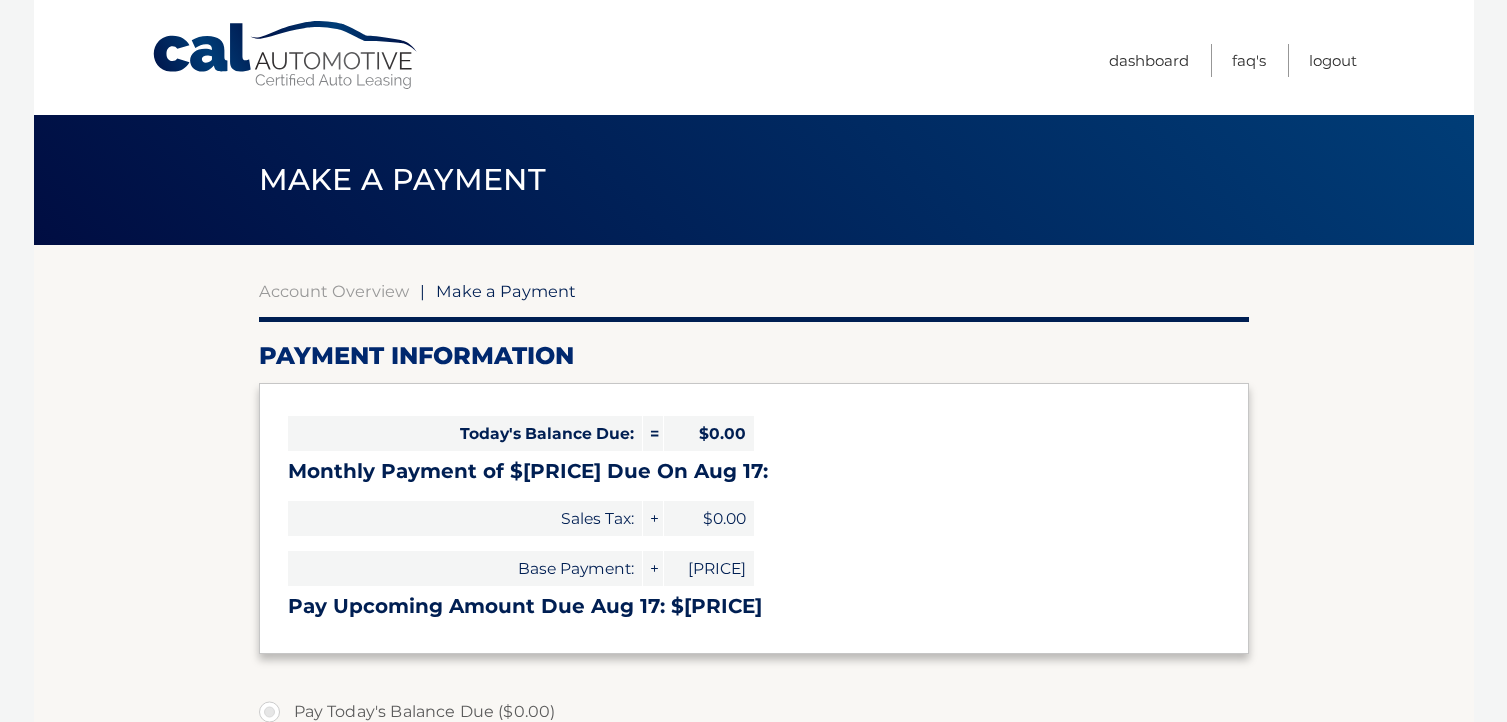 select on "[UUID]" 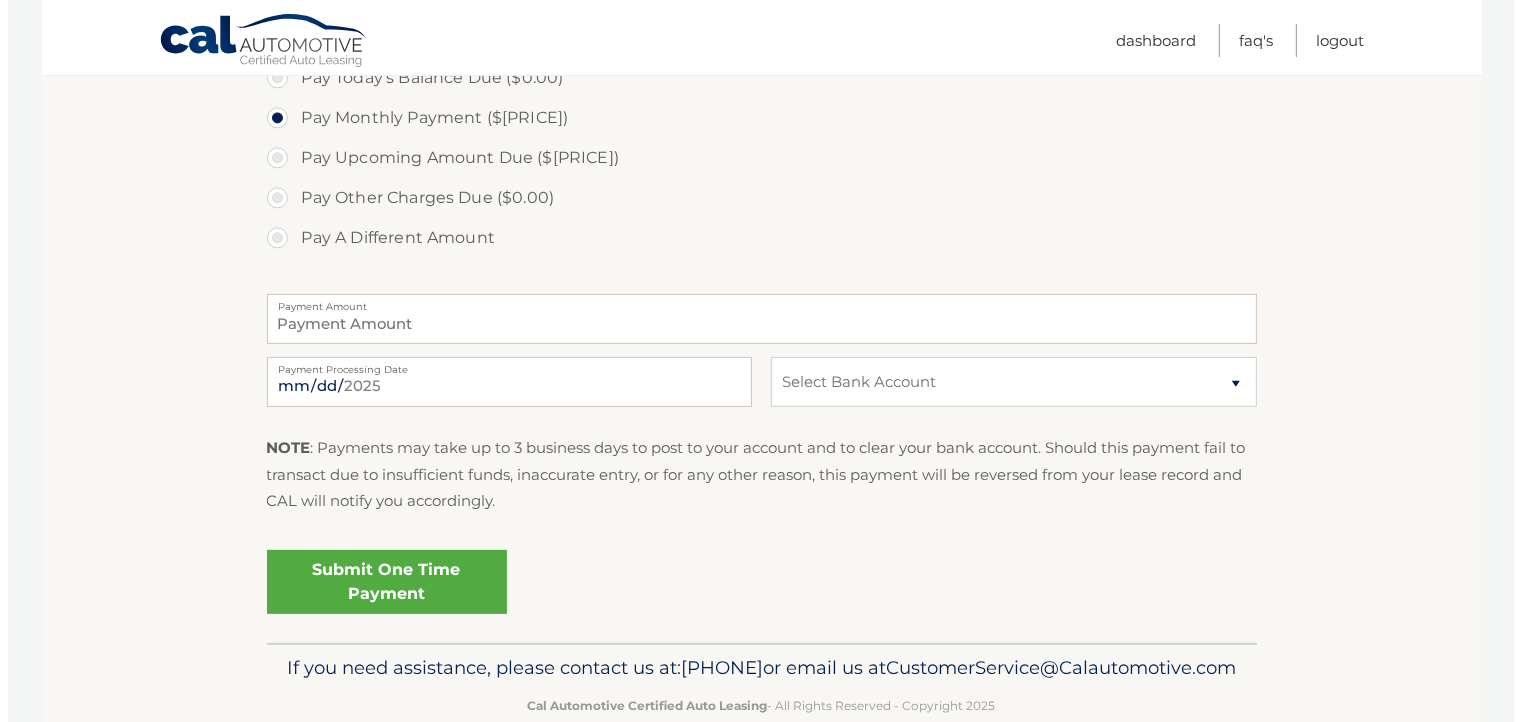 scroll, scrollTop: 700, scrollLeft: 0, axis: vertical 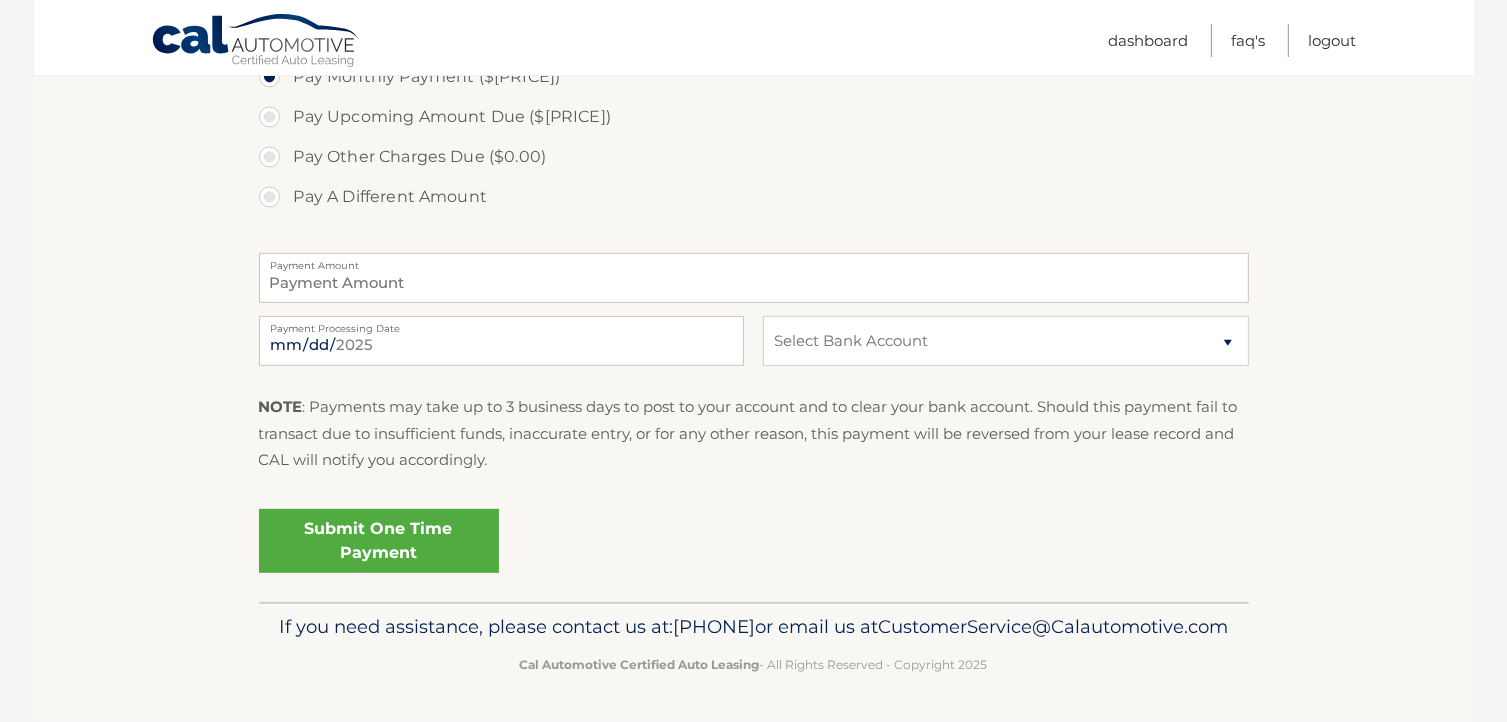 click on "Submit One Time Payment" at bounding box center (379, 541) 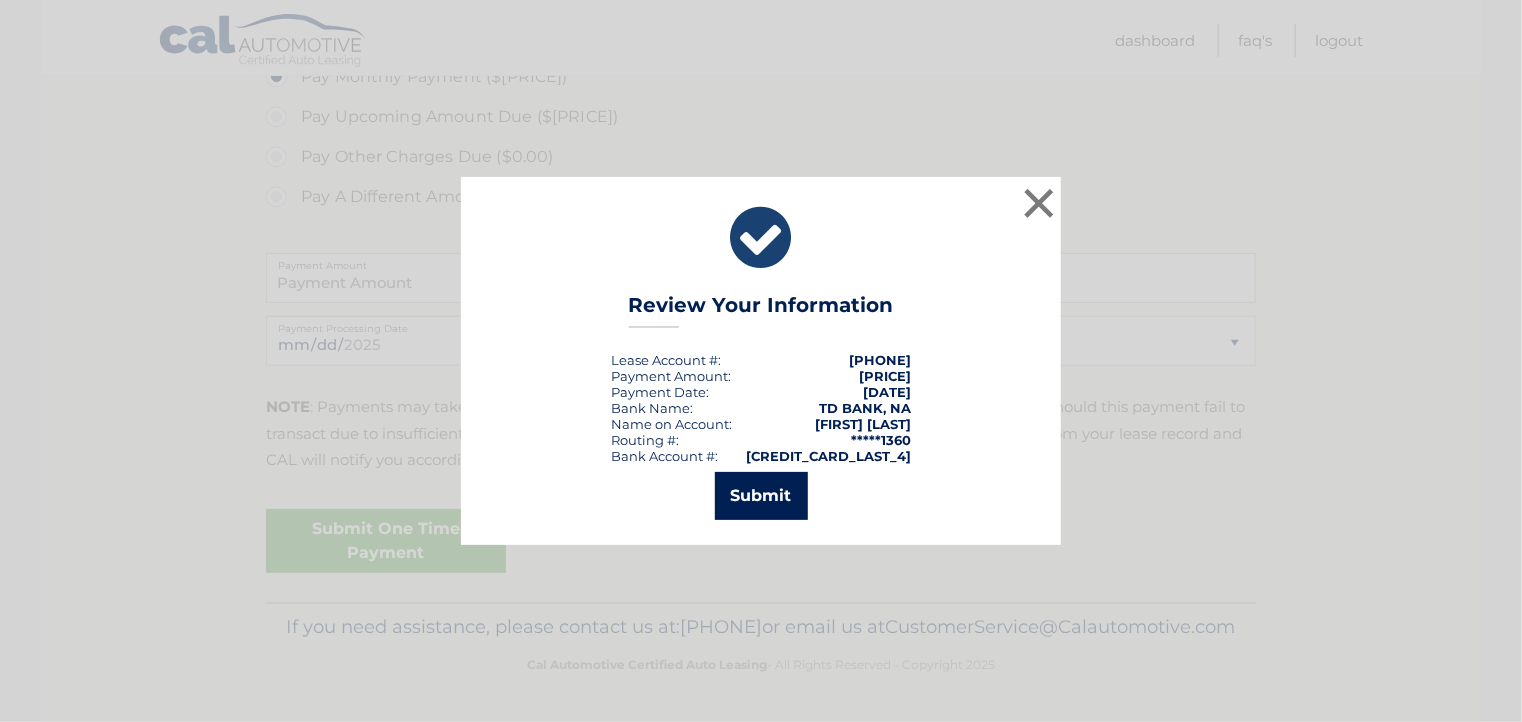 click on "Submit" at bounding box center [761, 496] 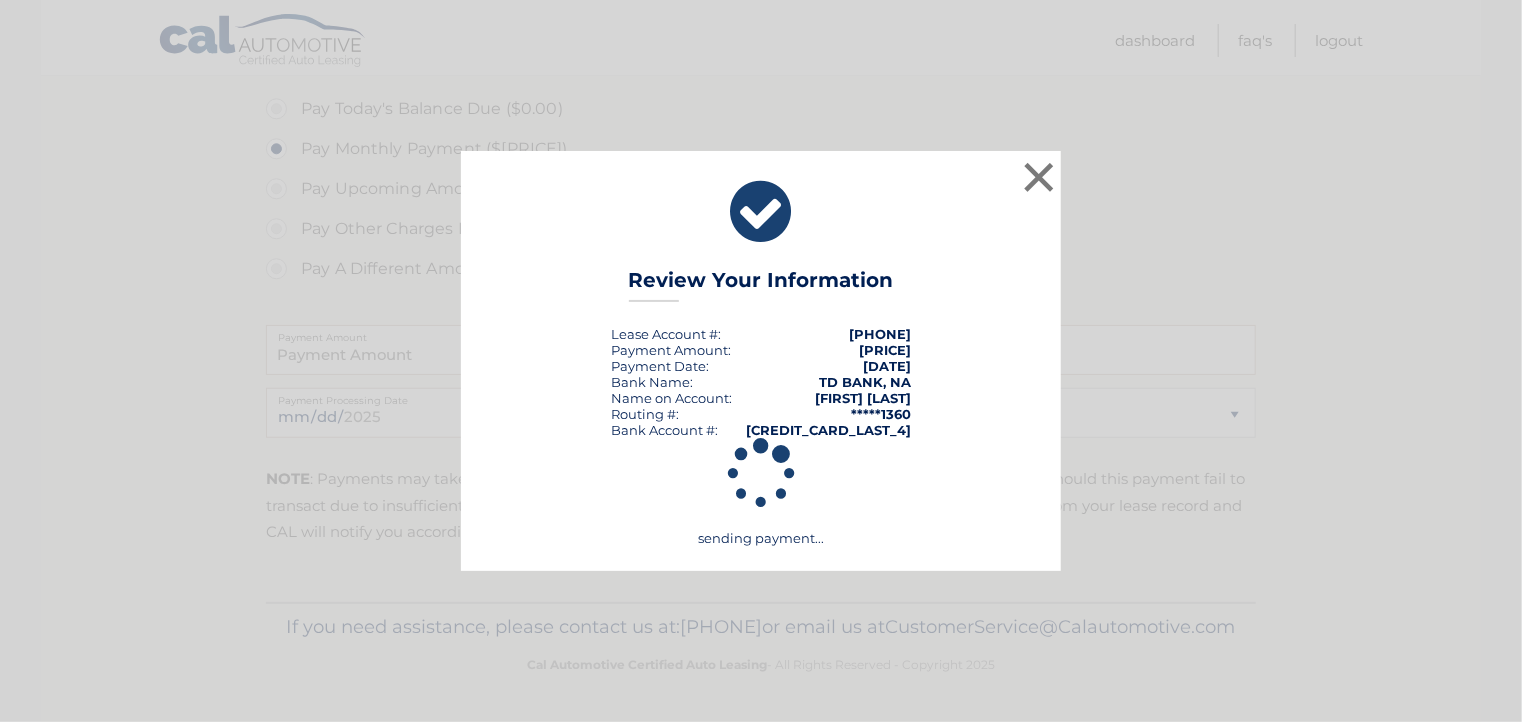 scroll, scrollTop: 633, scrollLeft: 0, axis: vertical 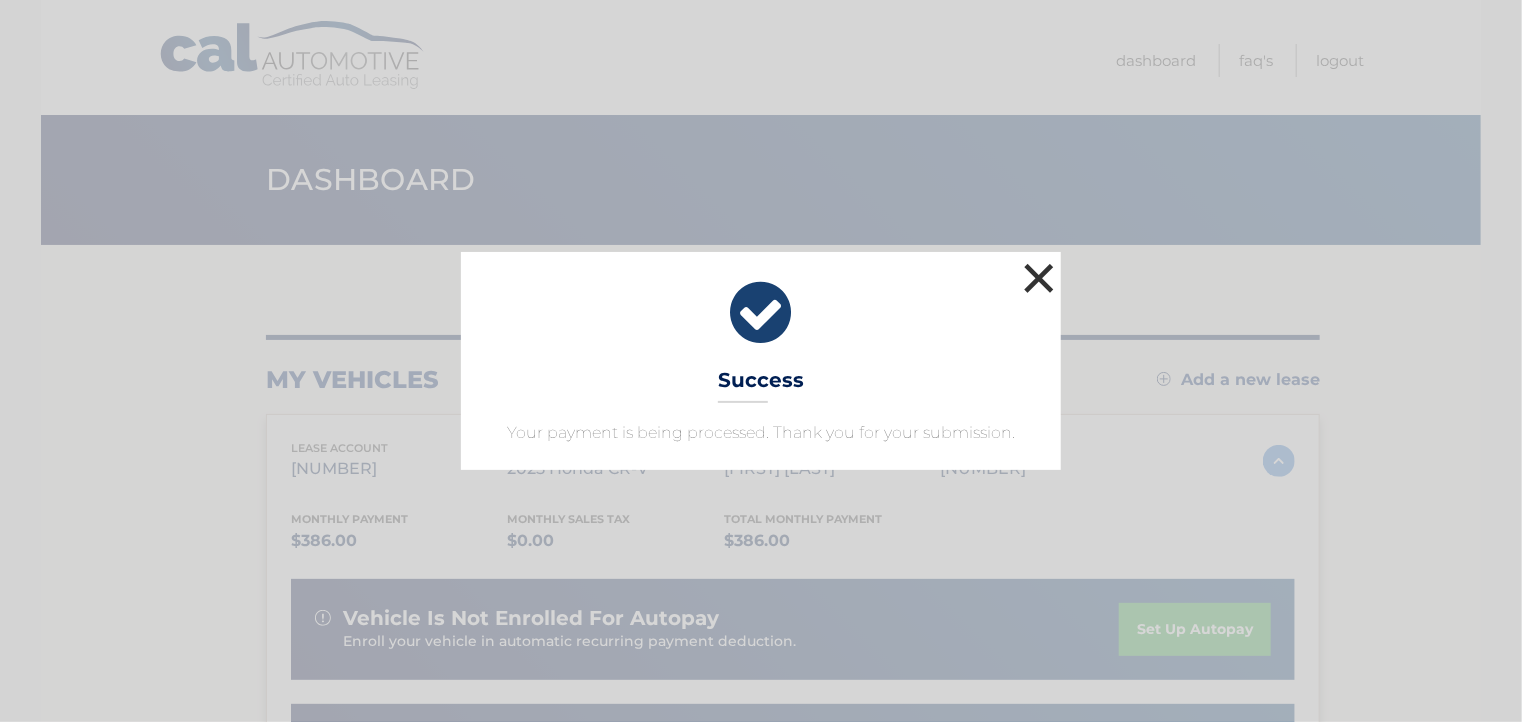 click on "×" at bounding box center (1039, 278) 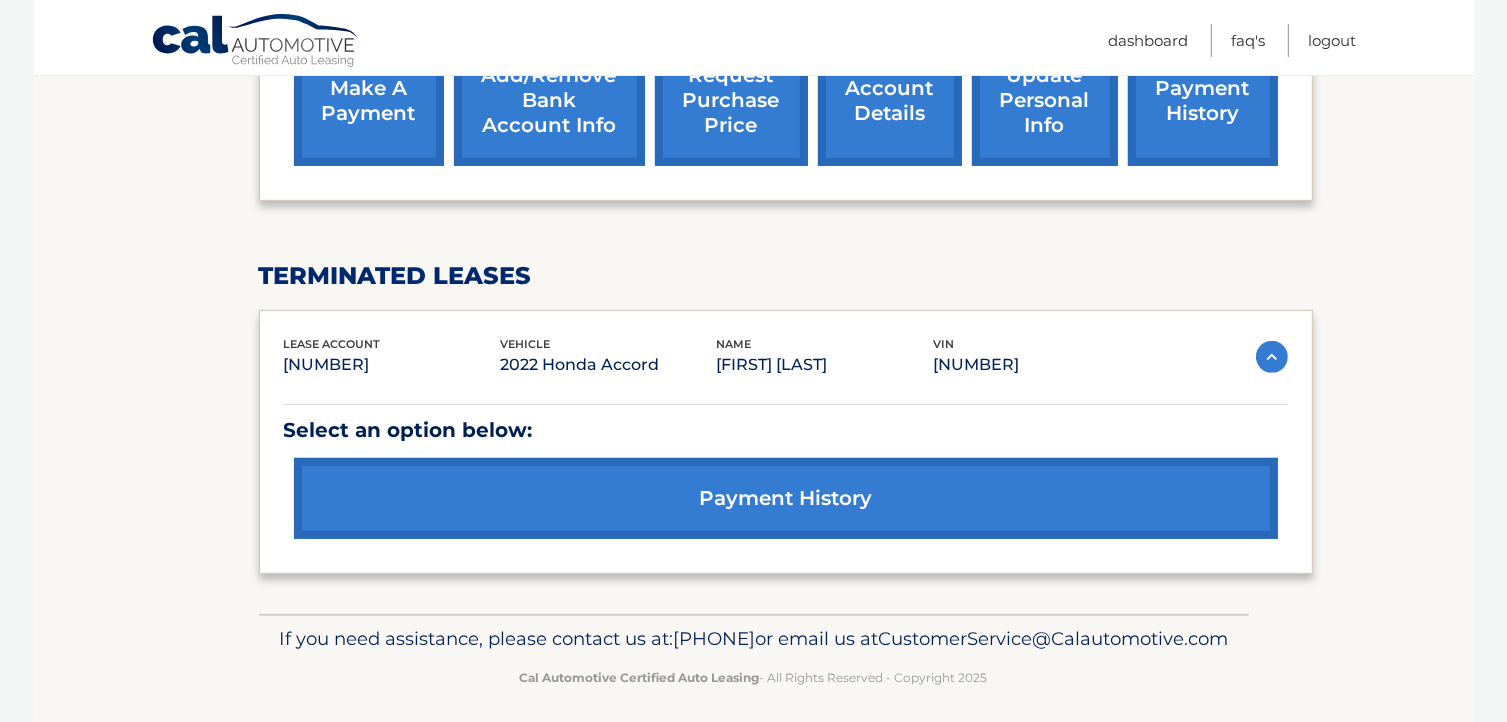 scroll, scrollTop: 876, scrollLeft: 0, axis: vertical 